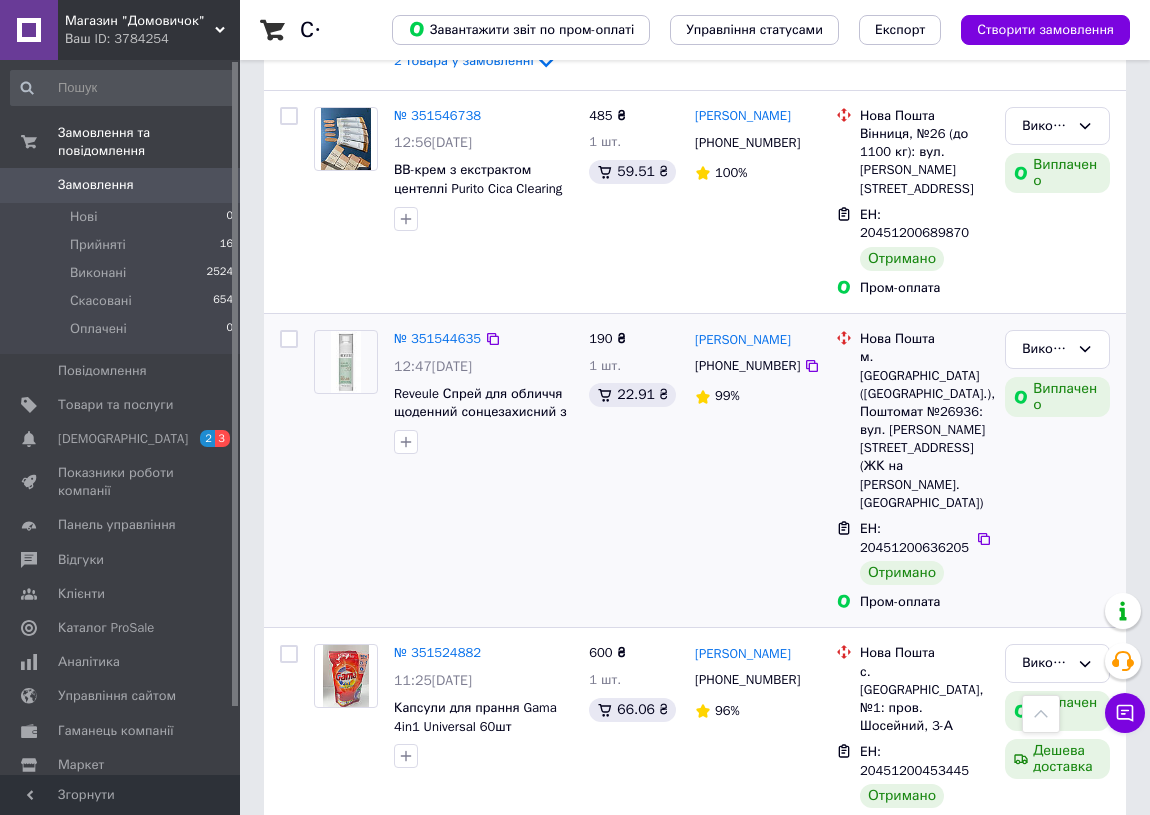 scroll, scrollTop: 4083, scrollLeft: 0, axis: vertical 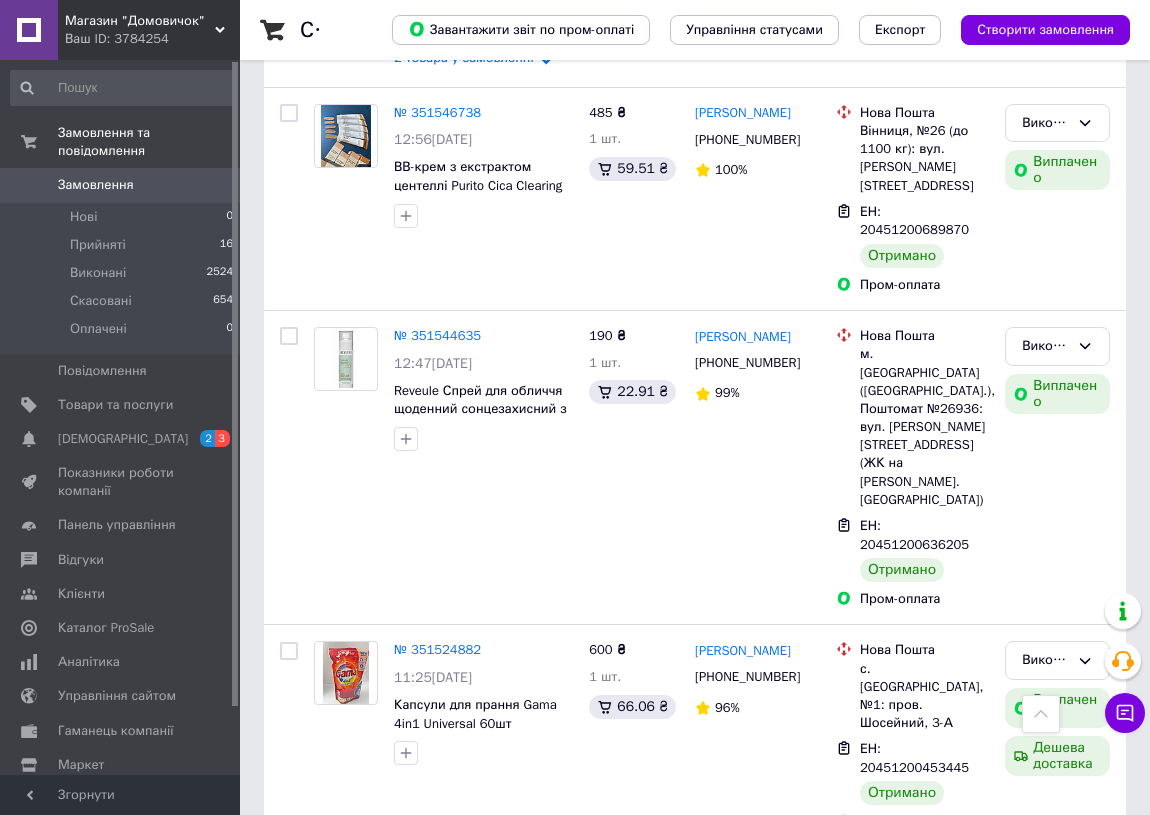 click on "2" at bounding box center (327, 1189) 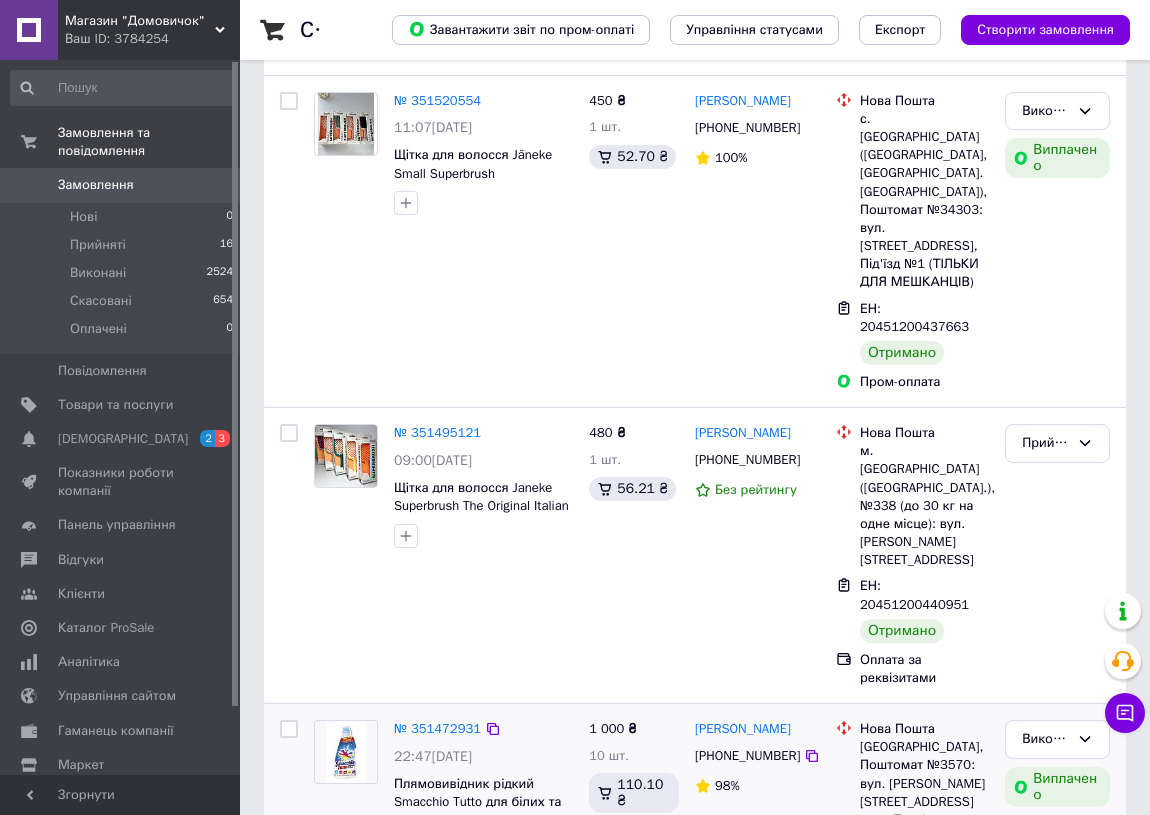 scroll, scrollTop: 181, scrollLeft: 0, axis: vertical 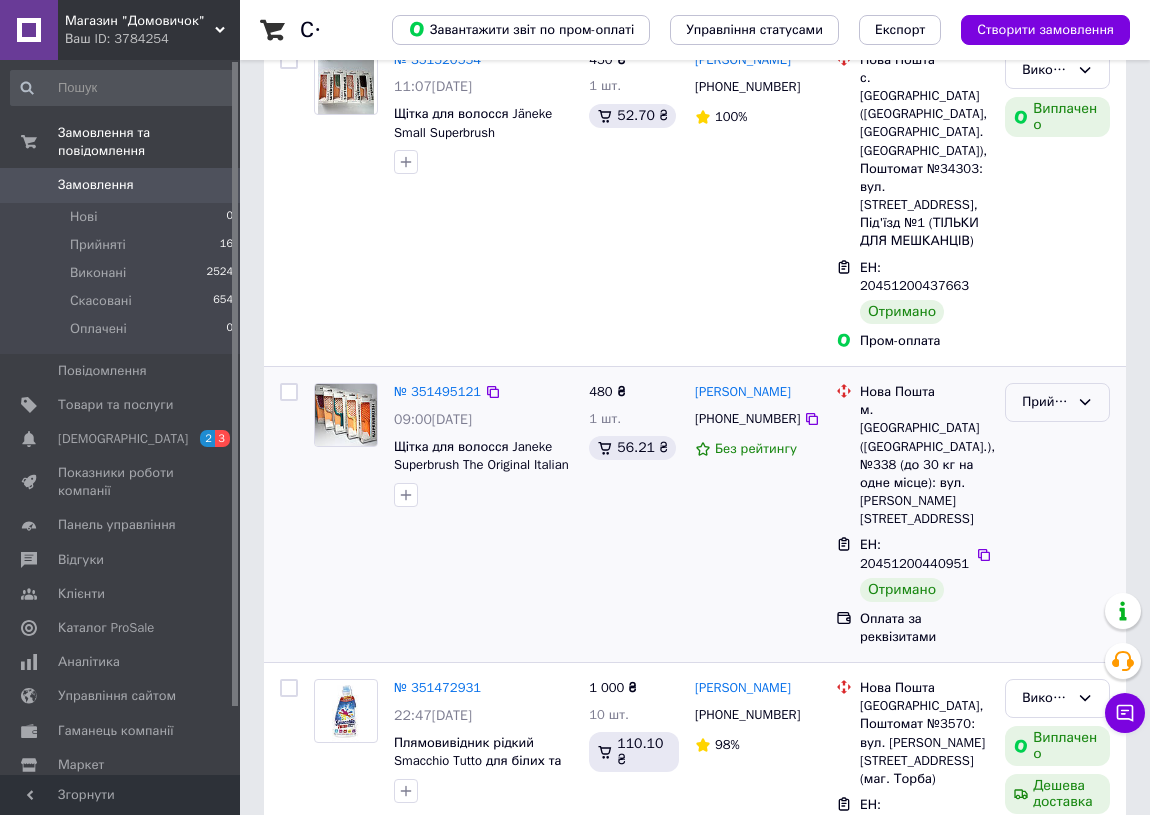 click 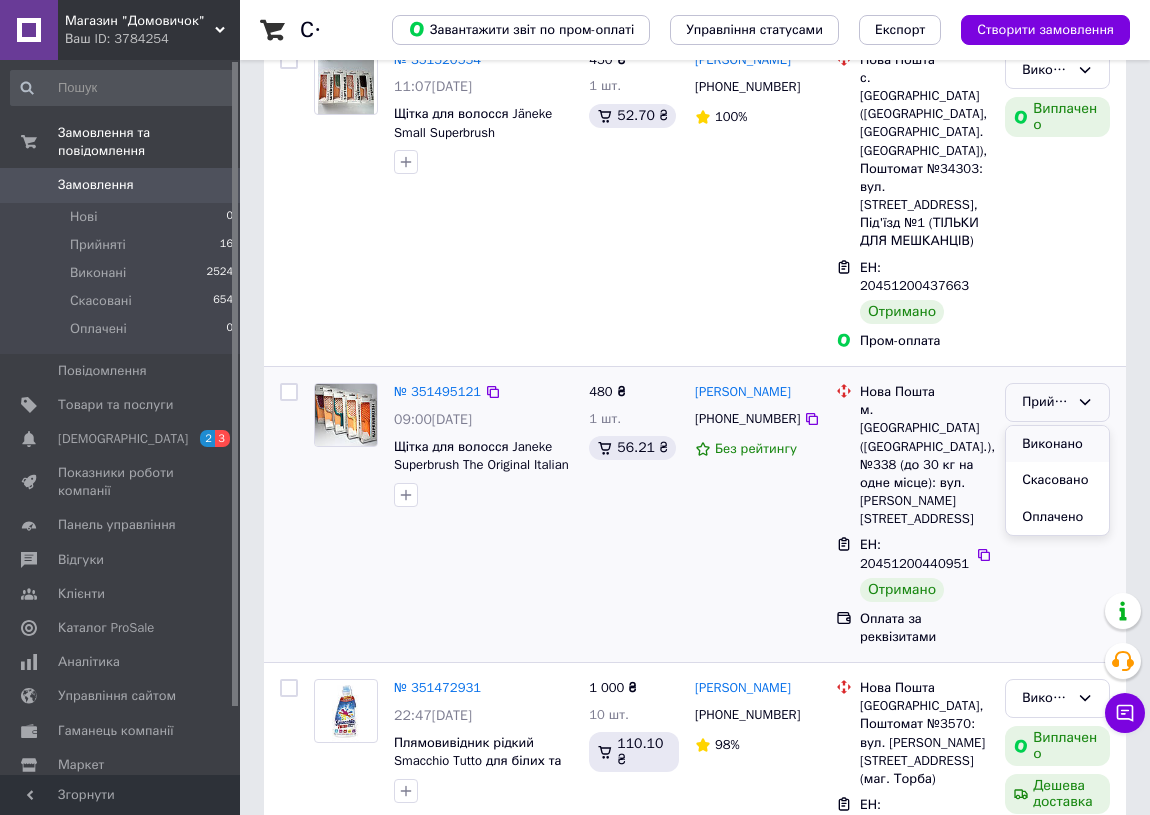 click on "Виконано" at bounding box center (1057, 444) 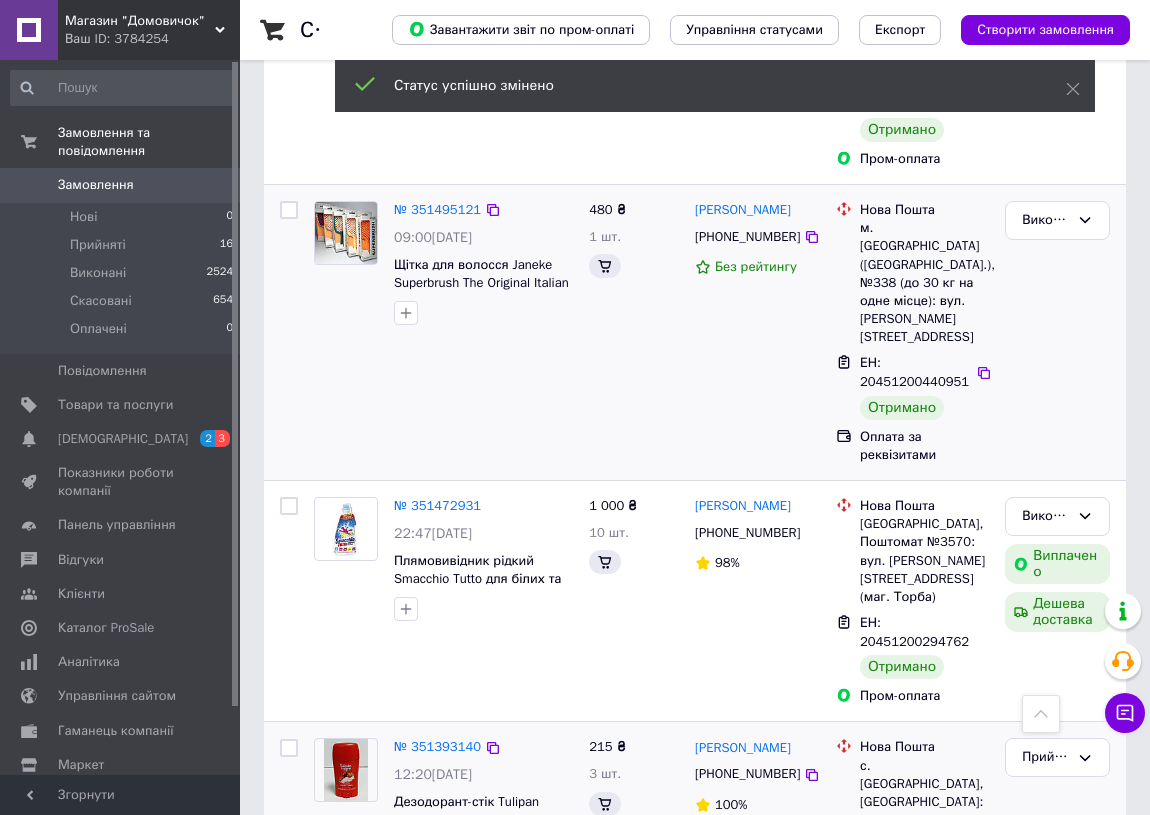 scroll, scrollTop: 545, scrollLeft: 0, axis: vertical 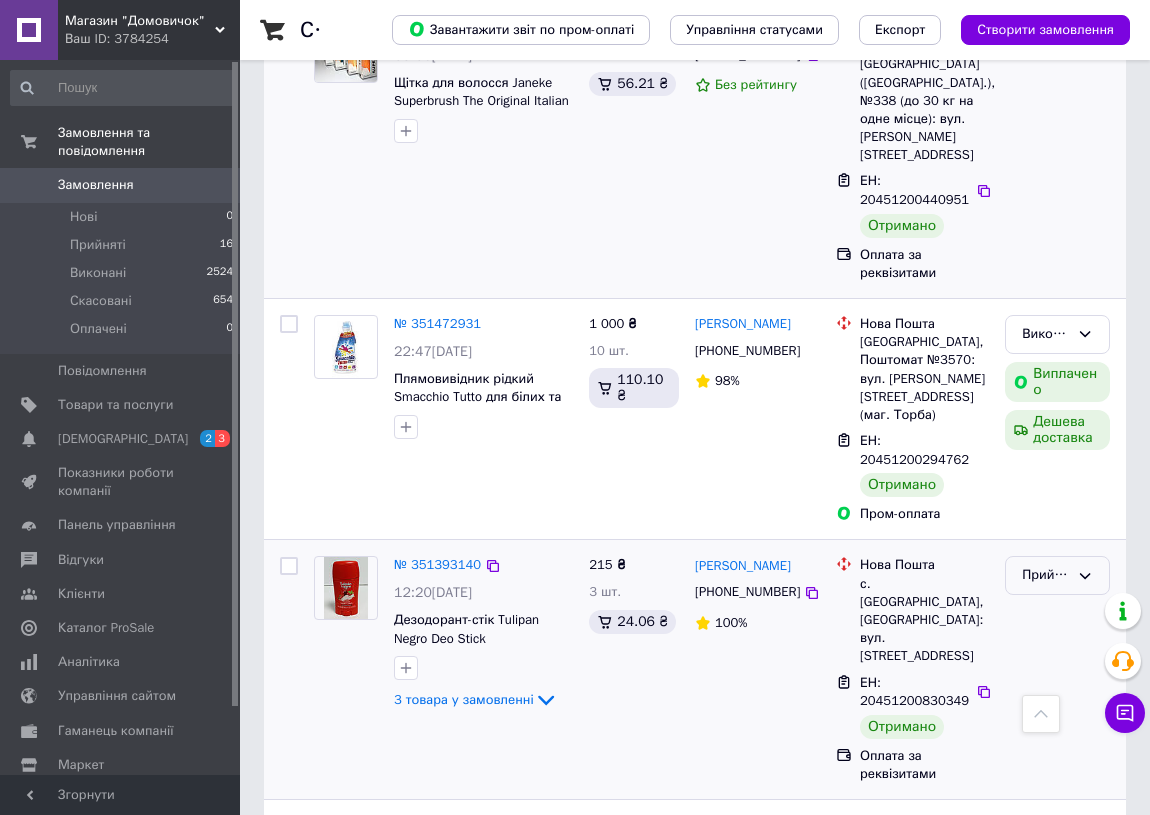 click on "Прийнято" at bounding box center [1057, 575] 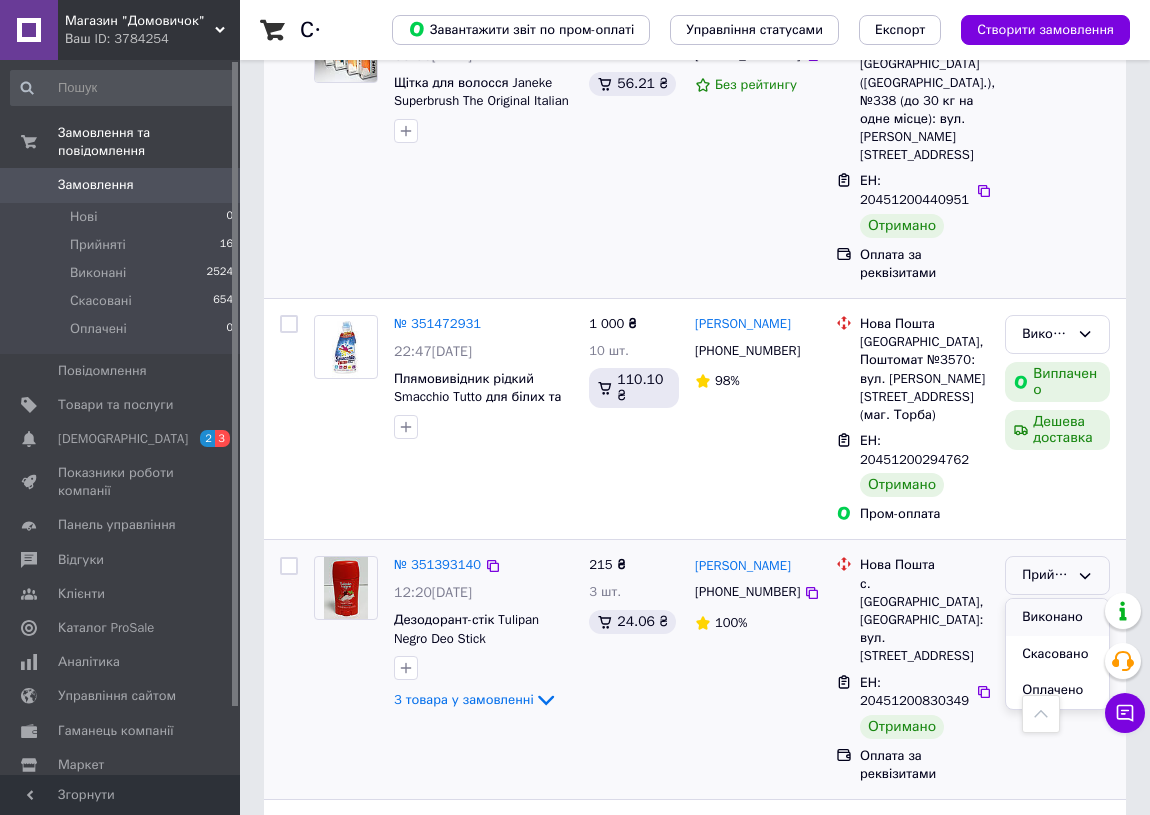 click on "Виконано" at bounding box center [1057, 617] 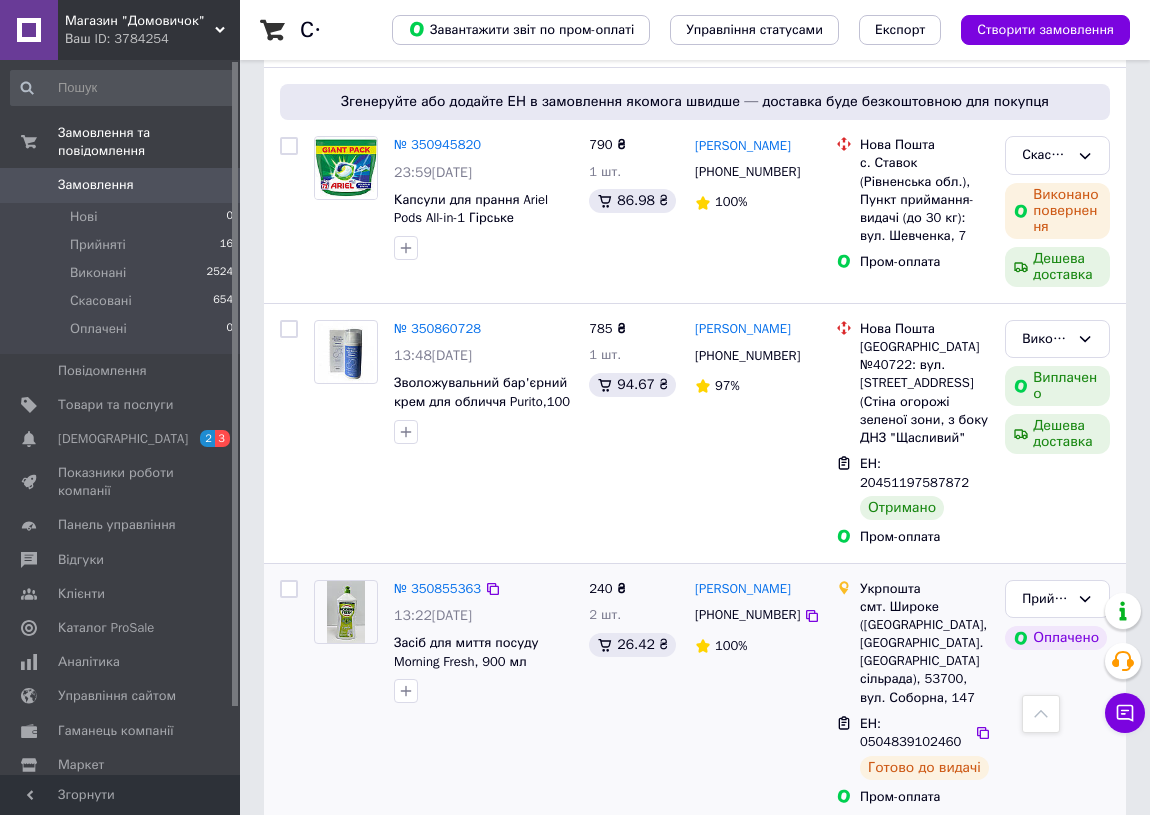 scroll, scrollTop: 4181, scrollLeft: 0, axis: vertical 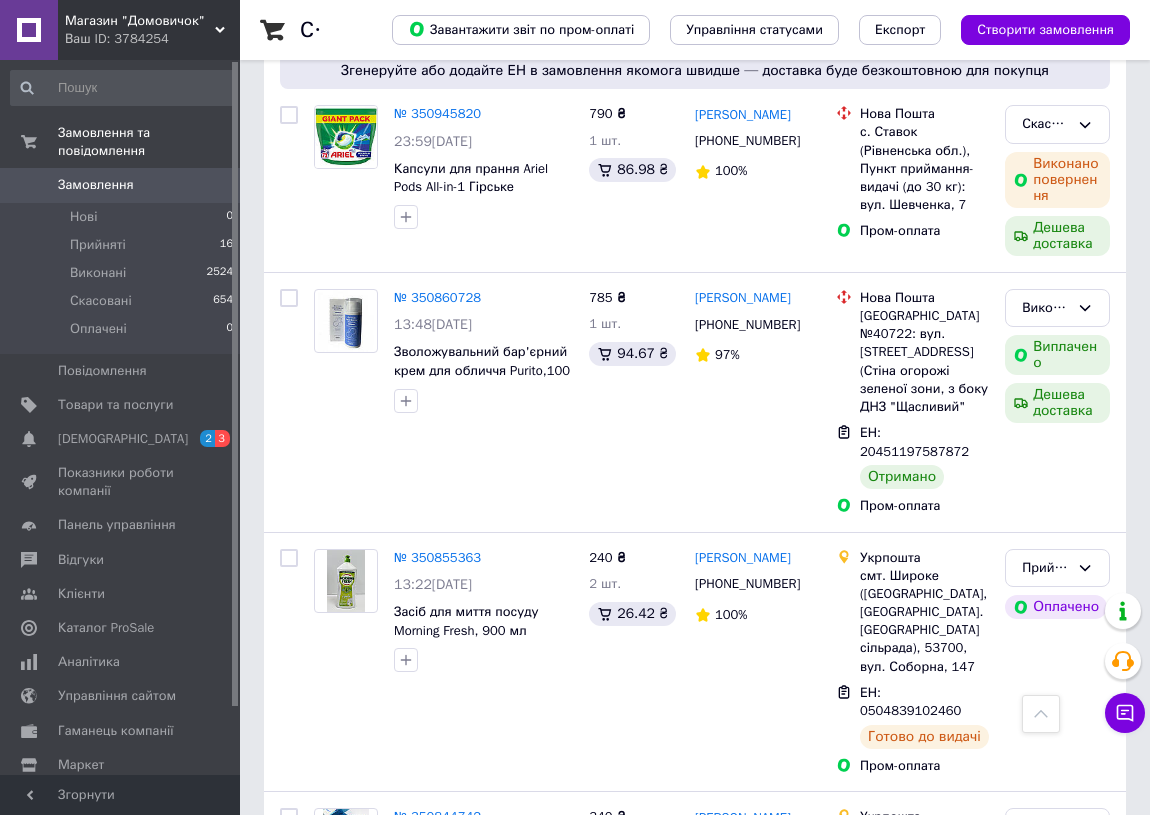 click on "3" at bounding box center (494, 993) 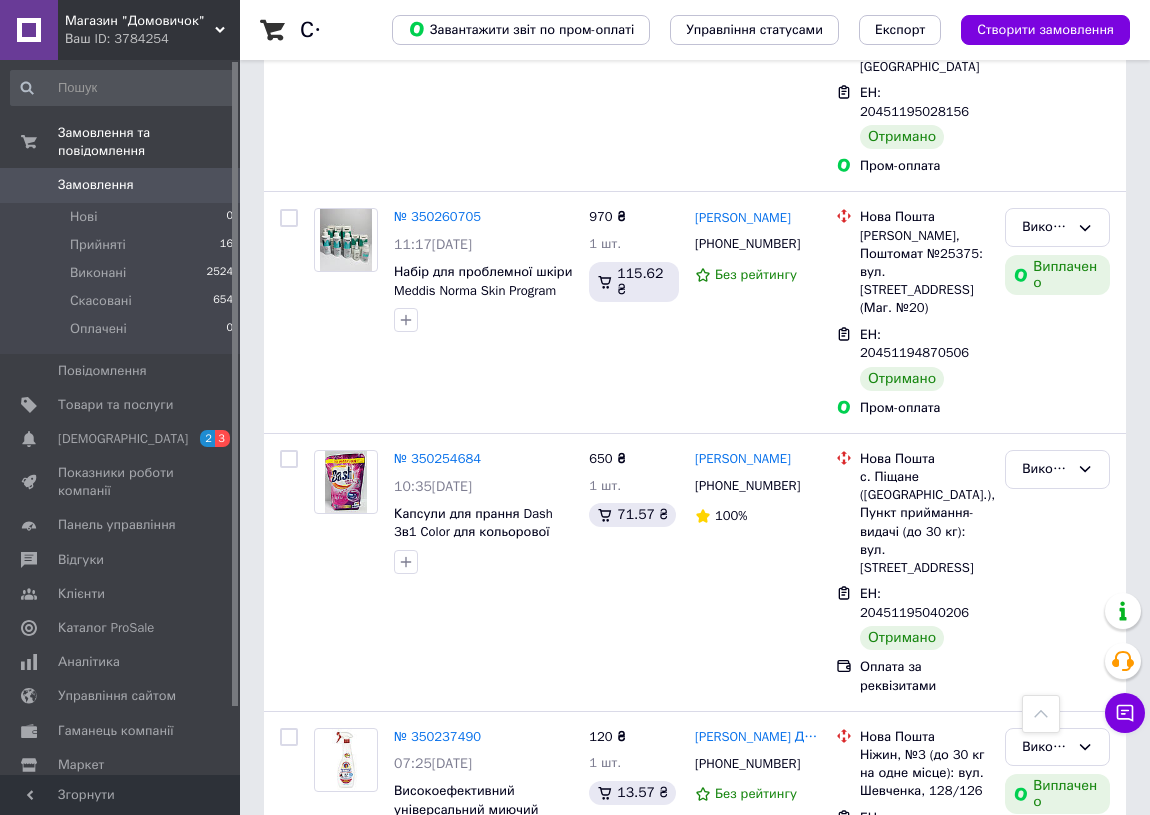 scroll, scrollTop: 3981, scrollLeft: 0, axis: vertical 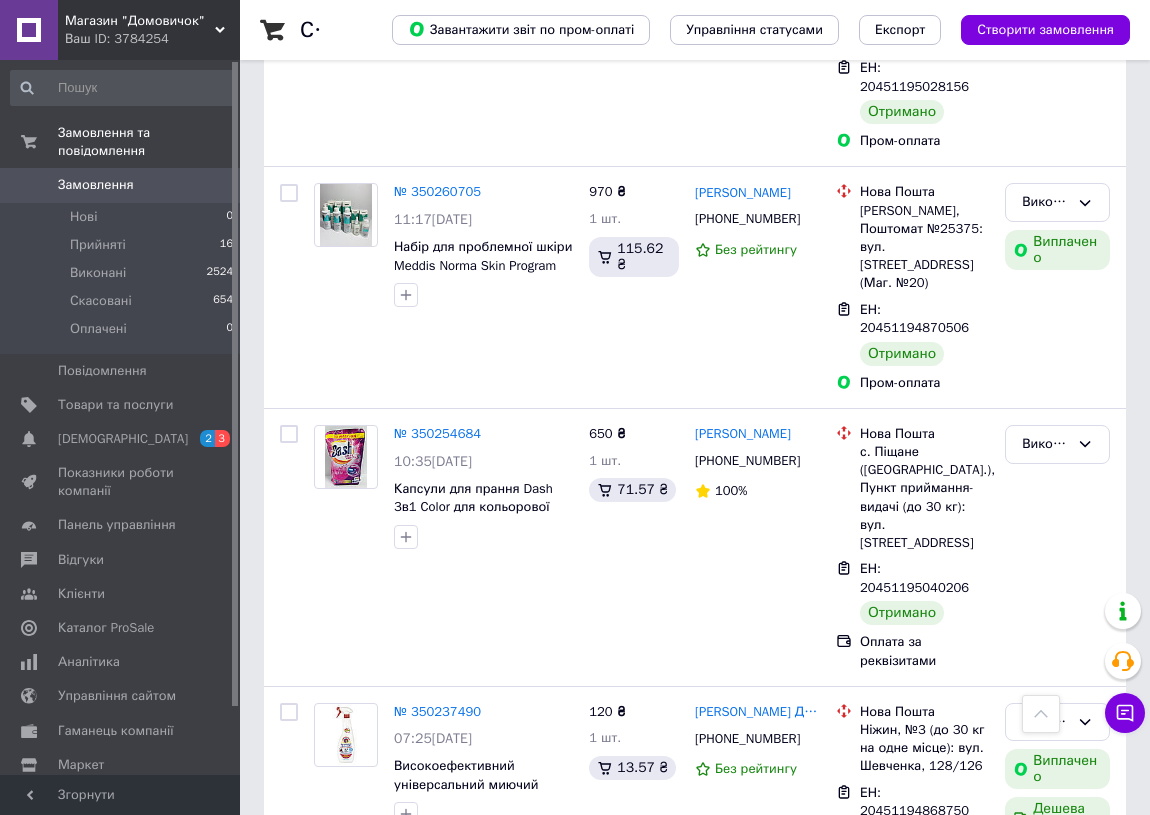 click on "1" at bounding box center [404, 1177] 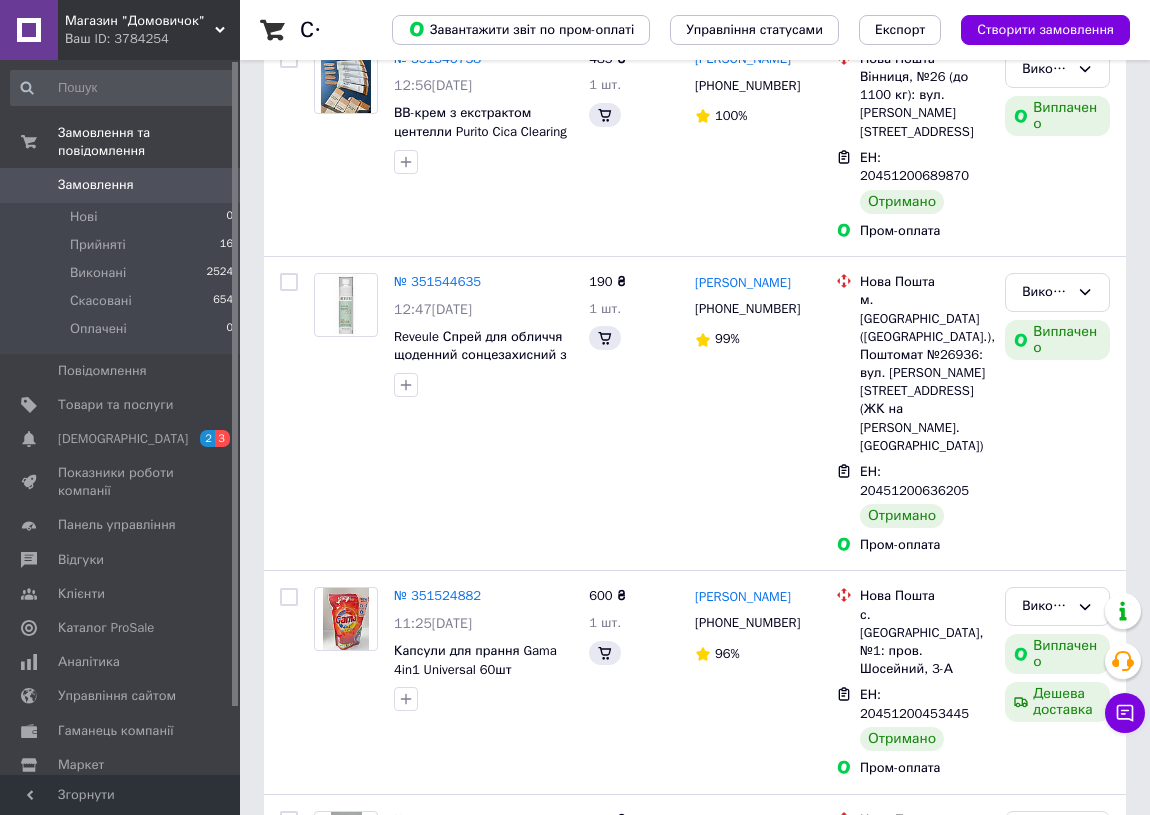 scroll, scrollTop: 0, scrollLeft: 0, axis: both 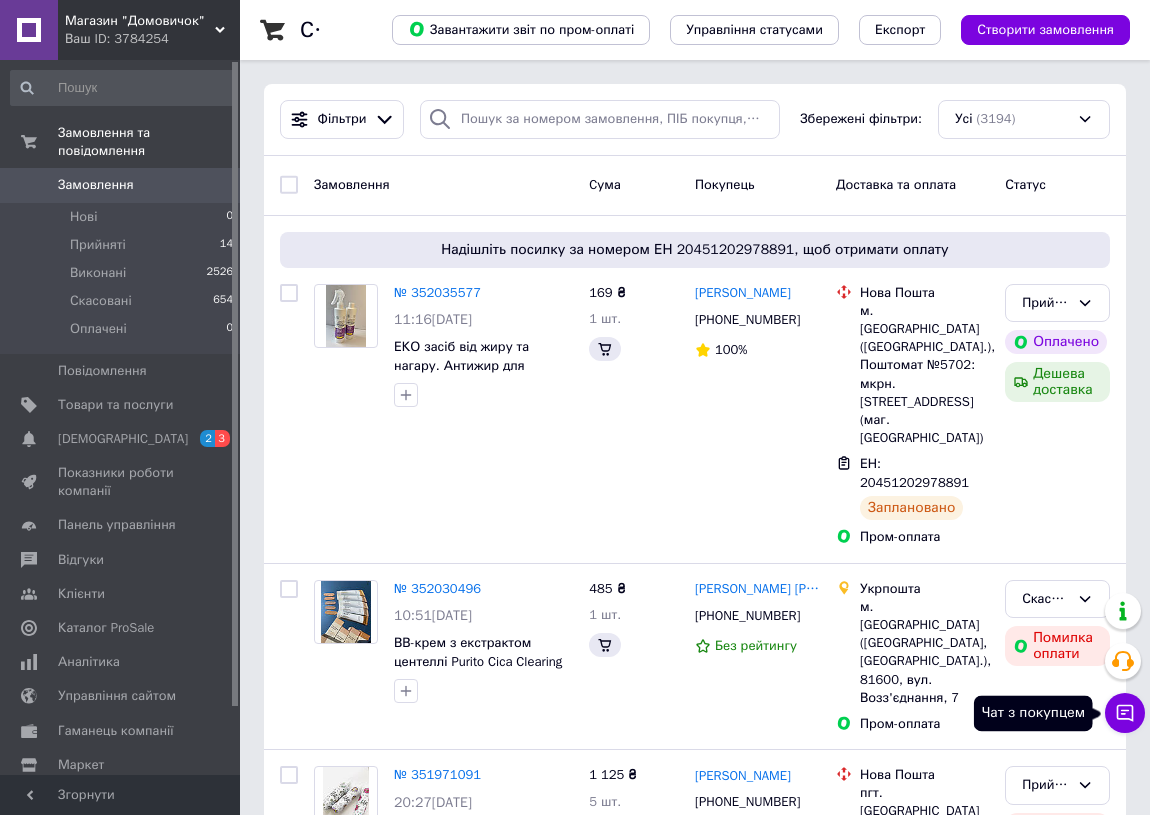 click on "Чат з покупцем" at bounding box center [1125, 713] 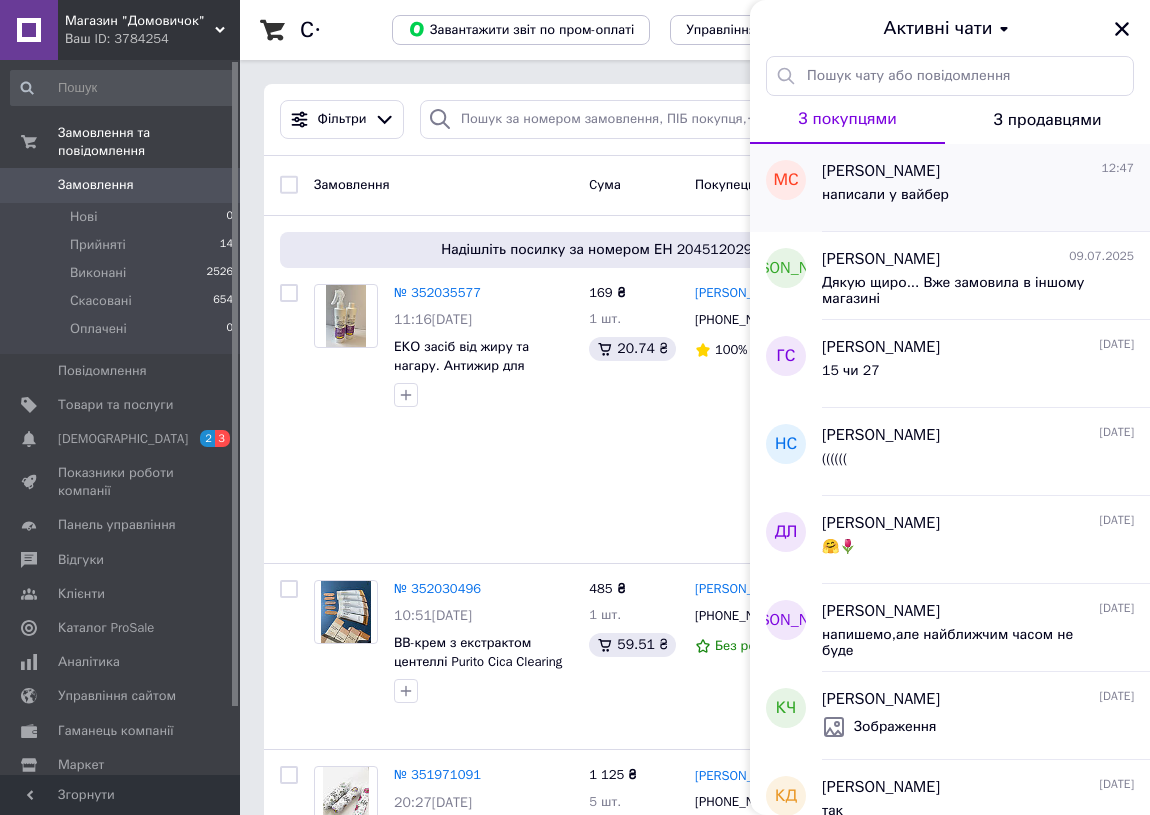 click on "написали у вайбер" at bounding box center (885, 201) 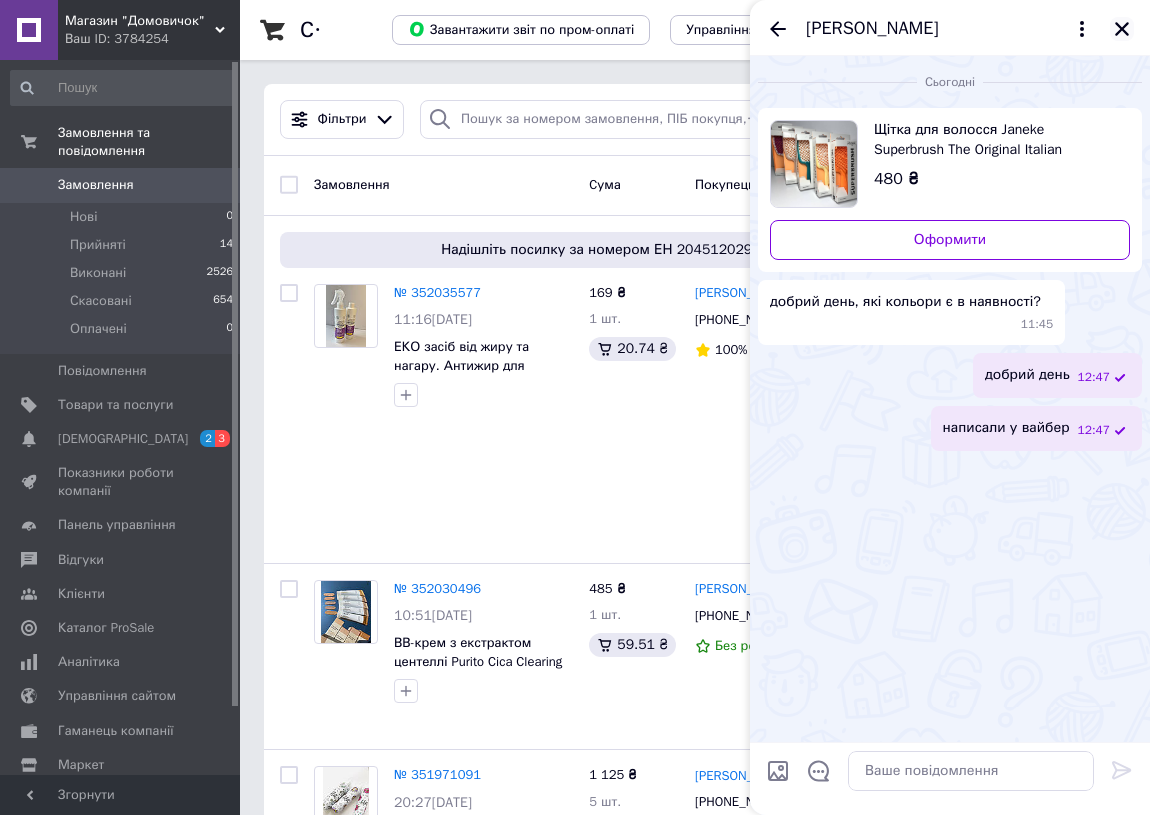 click 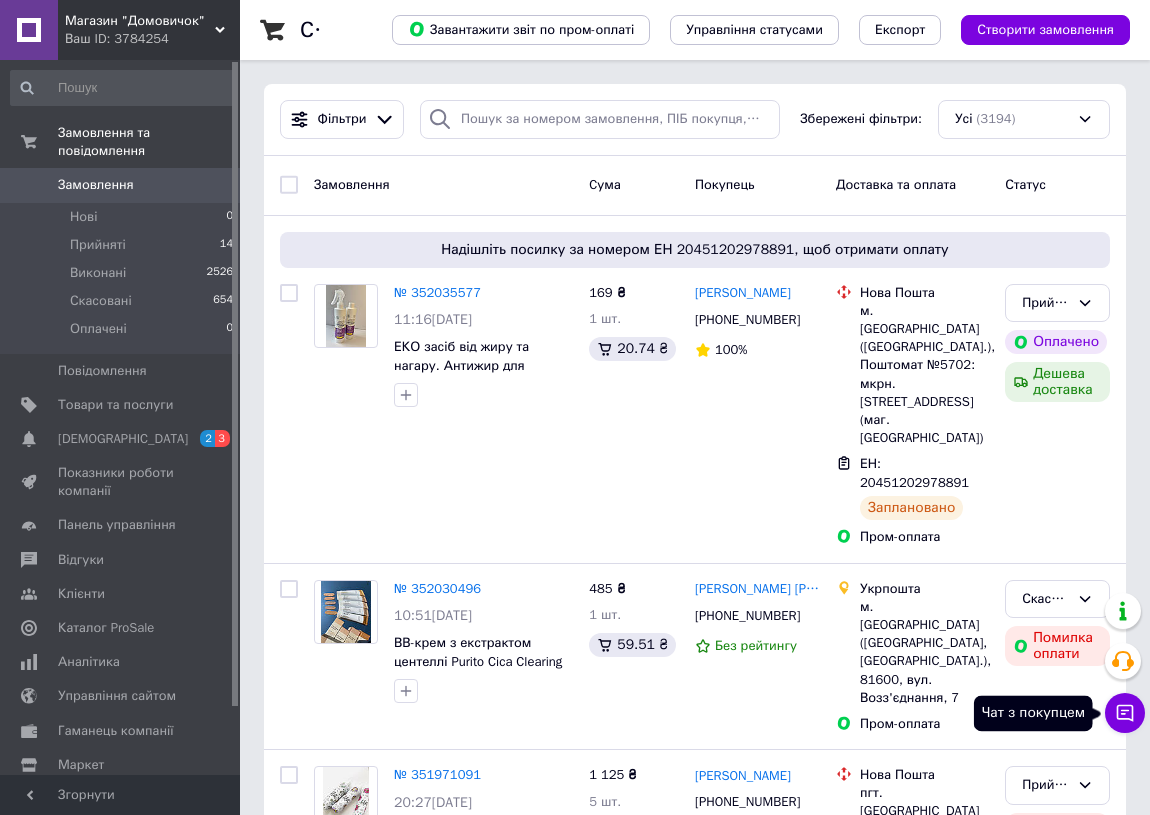 click 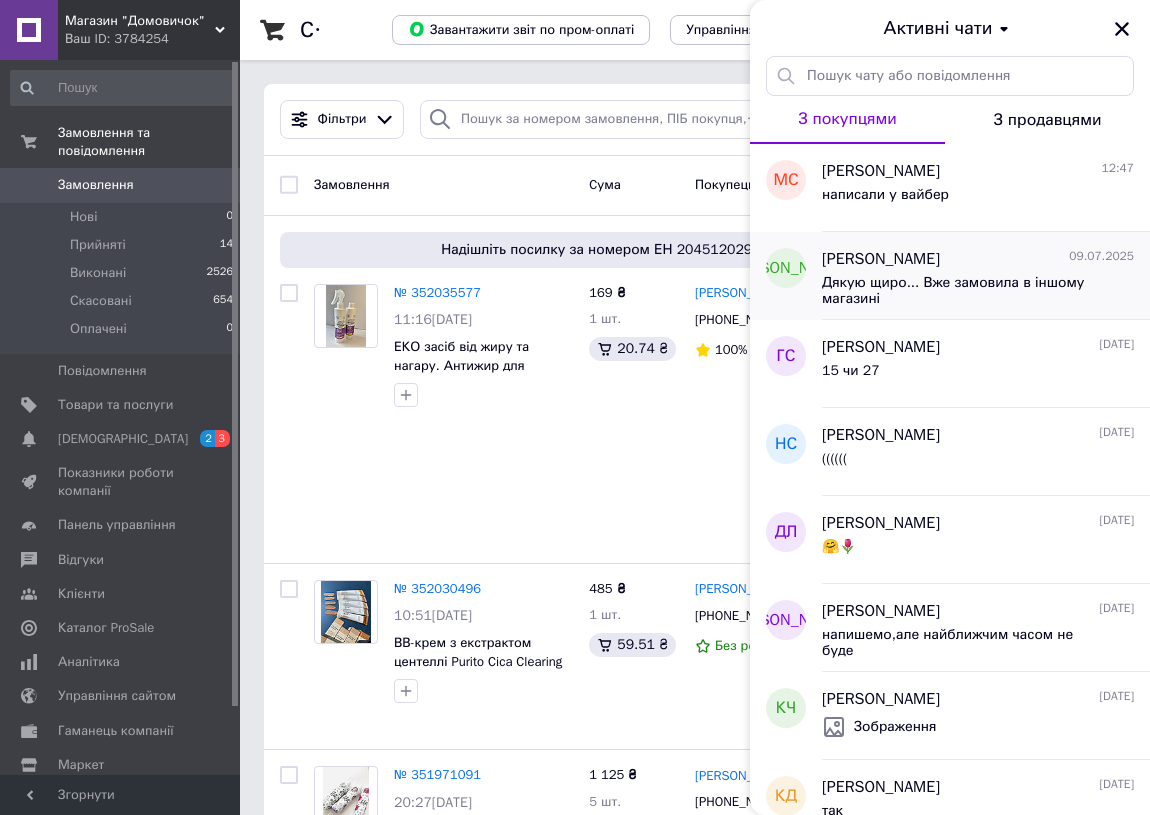 click on "Наира  Саакян" at bounding box center (881, 259) 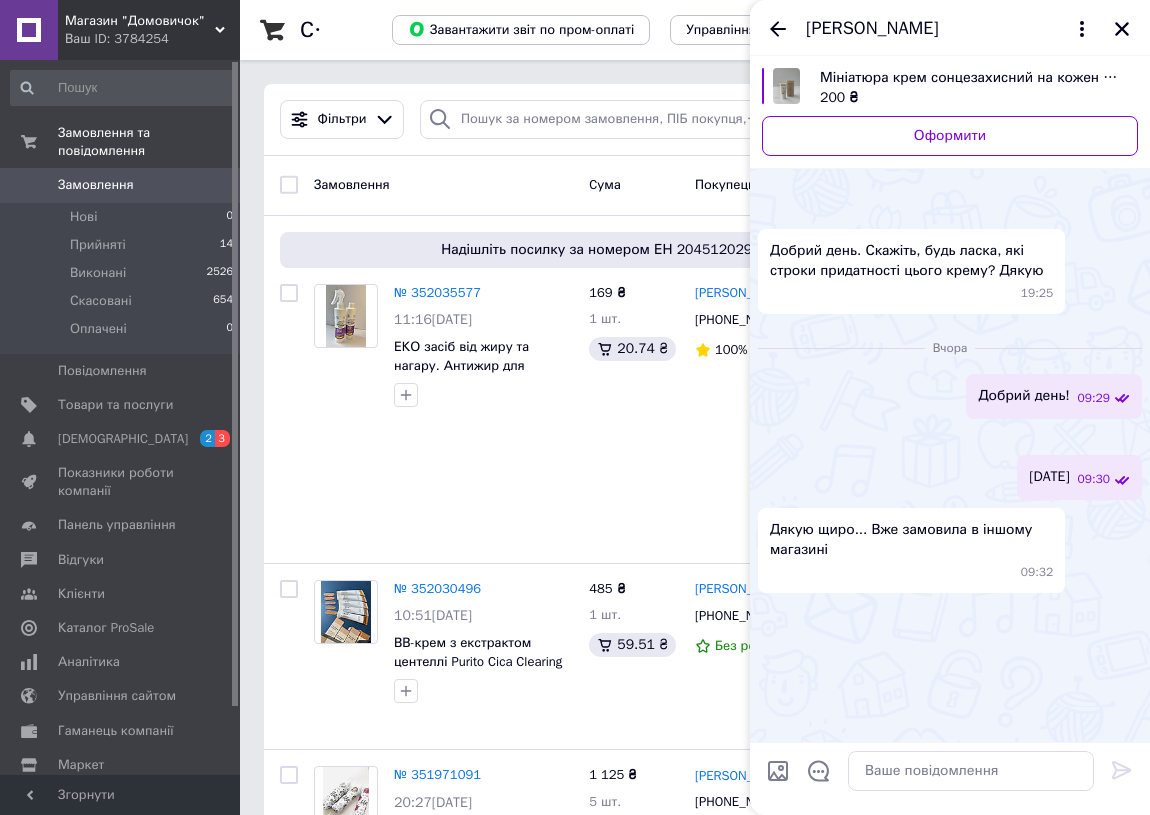 scroll, scrollTop: 138, scrollLeft: 0, axis: vertical 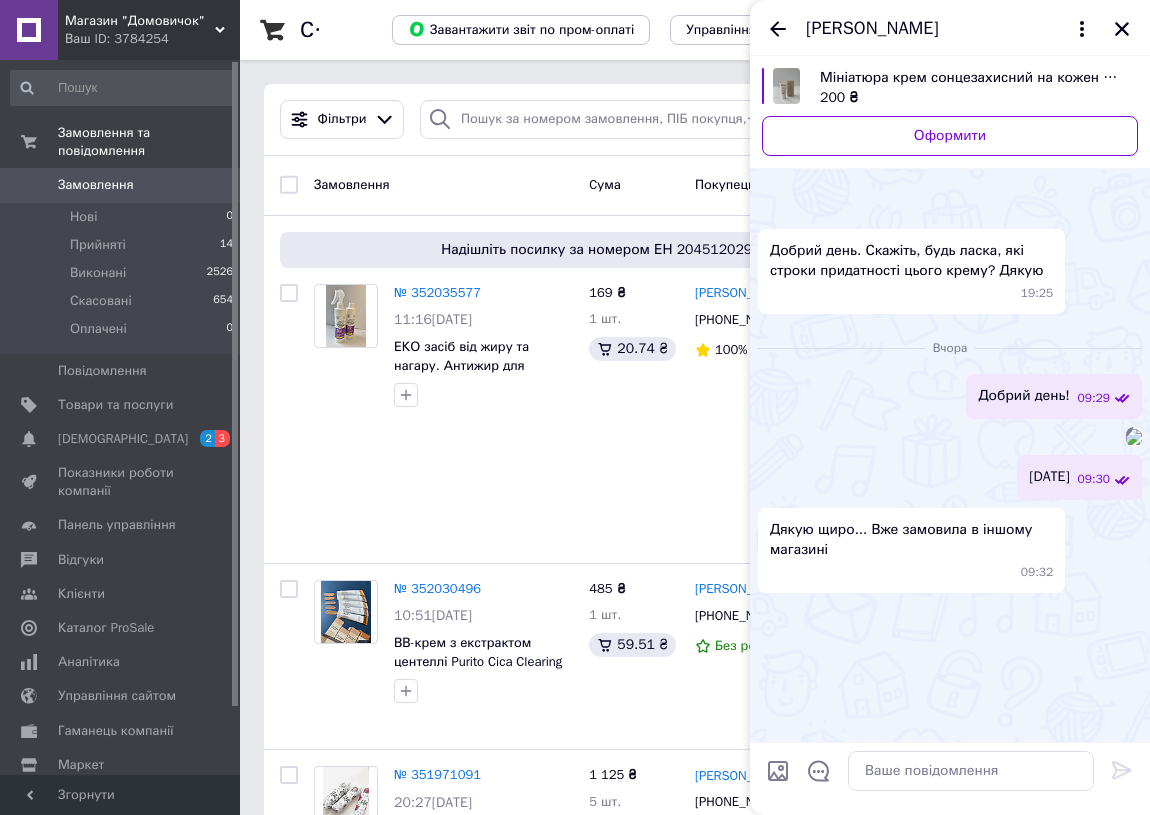 click on "Наира  Саакян" at bounding box center (872, 29) 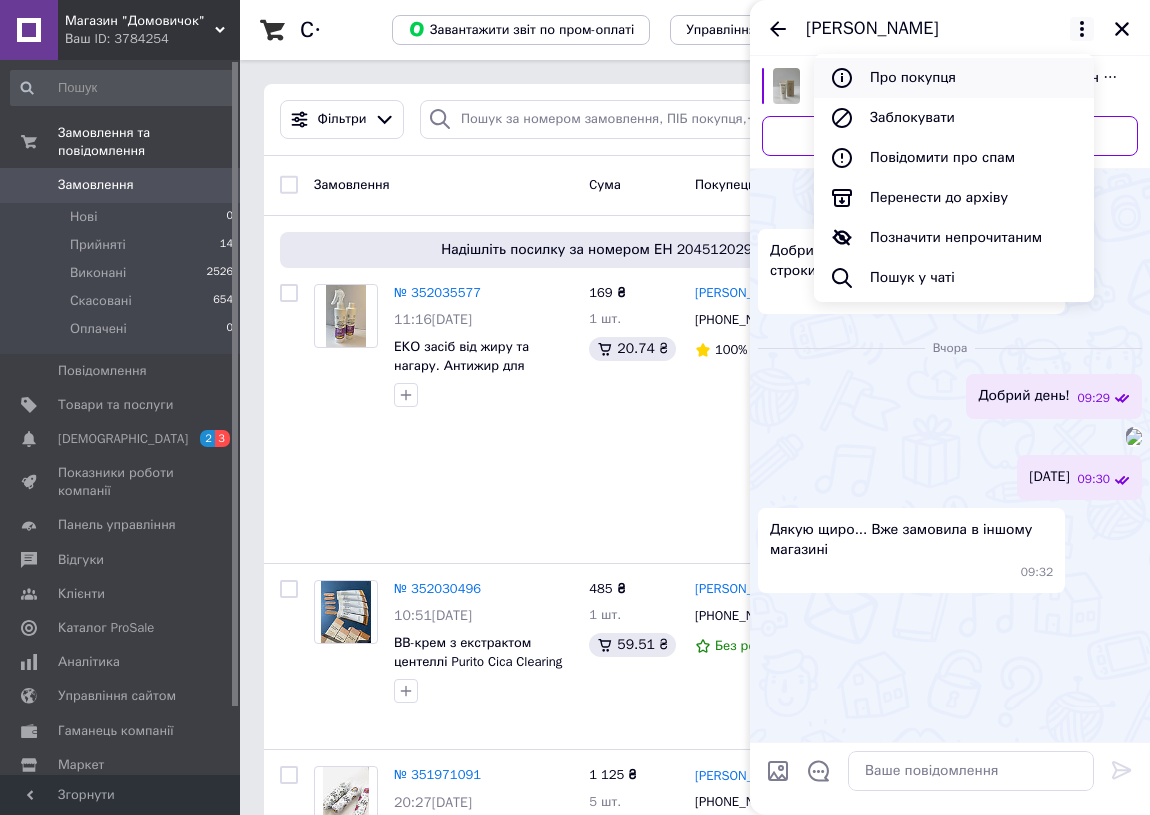 click on "Про покупця" at bounding box center [954, 78] 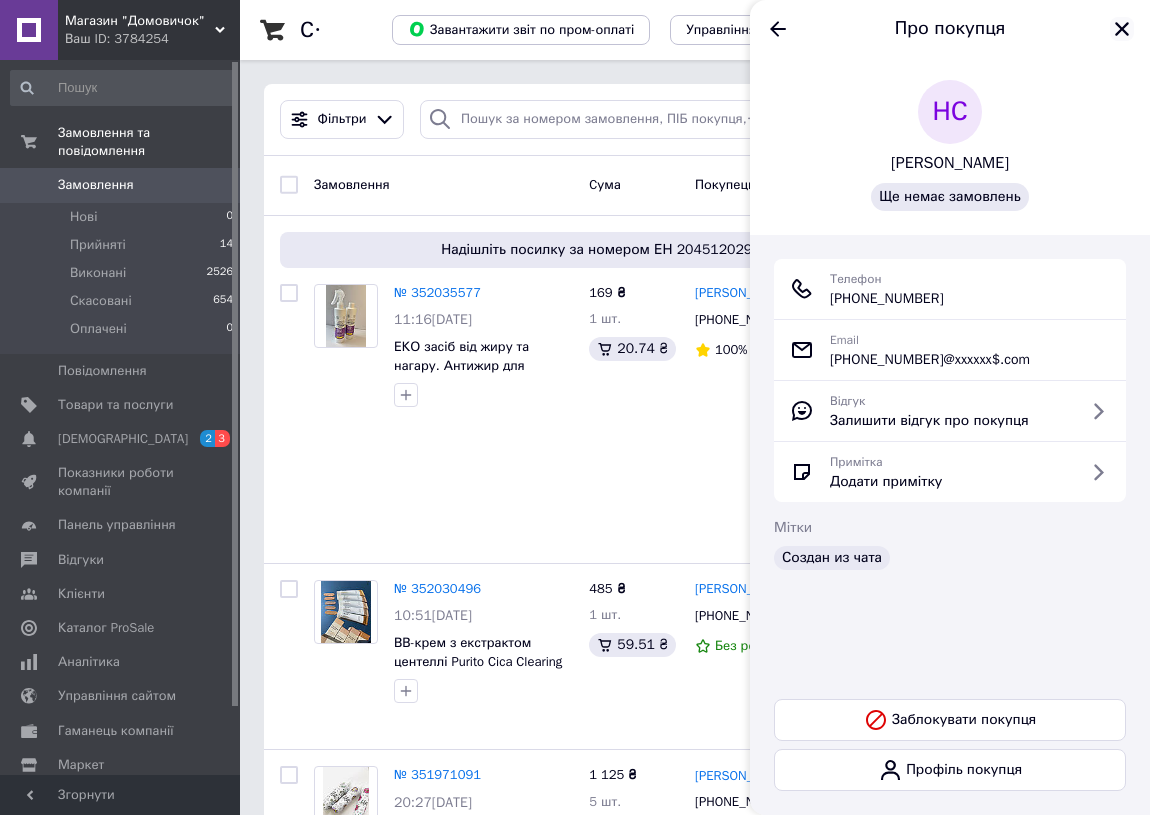 click 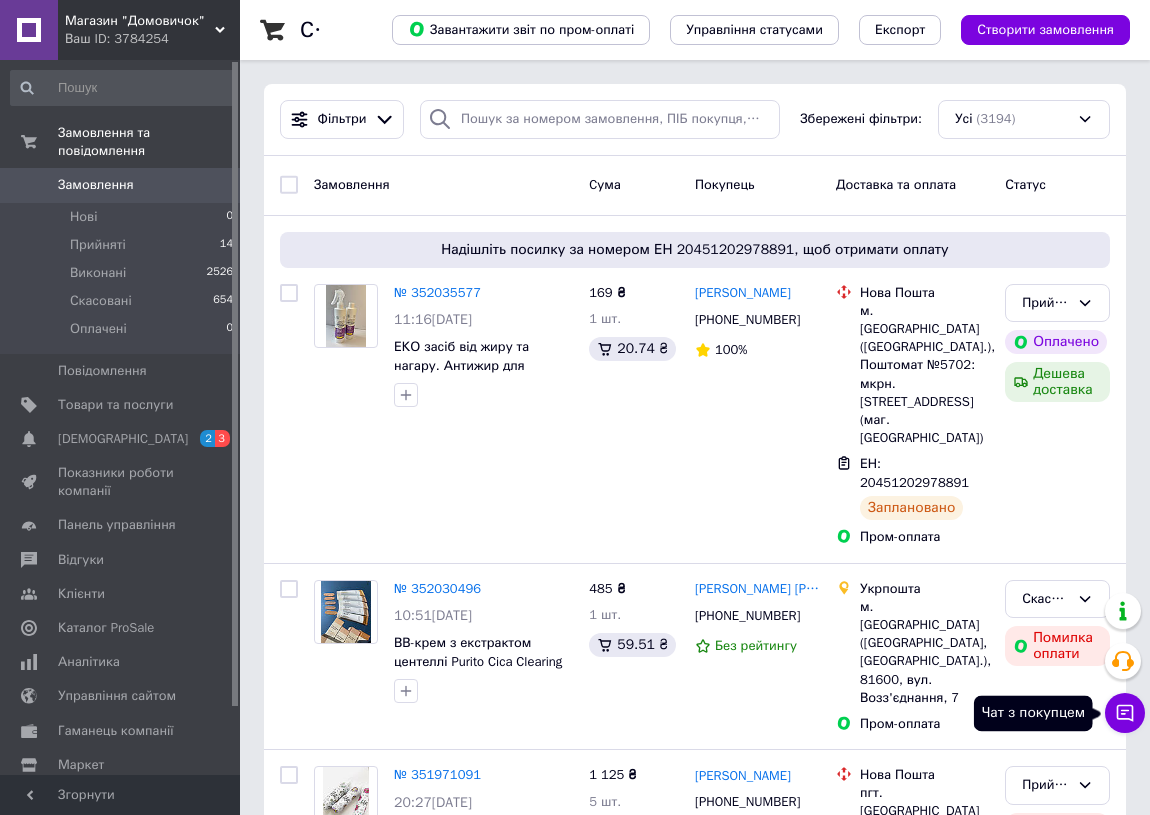 click 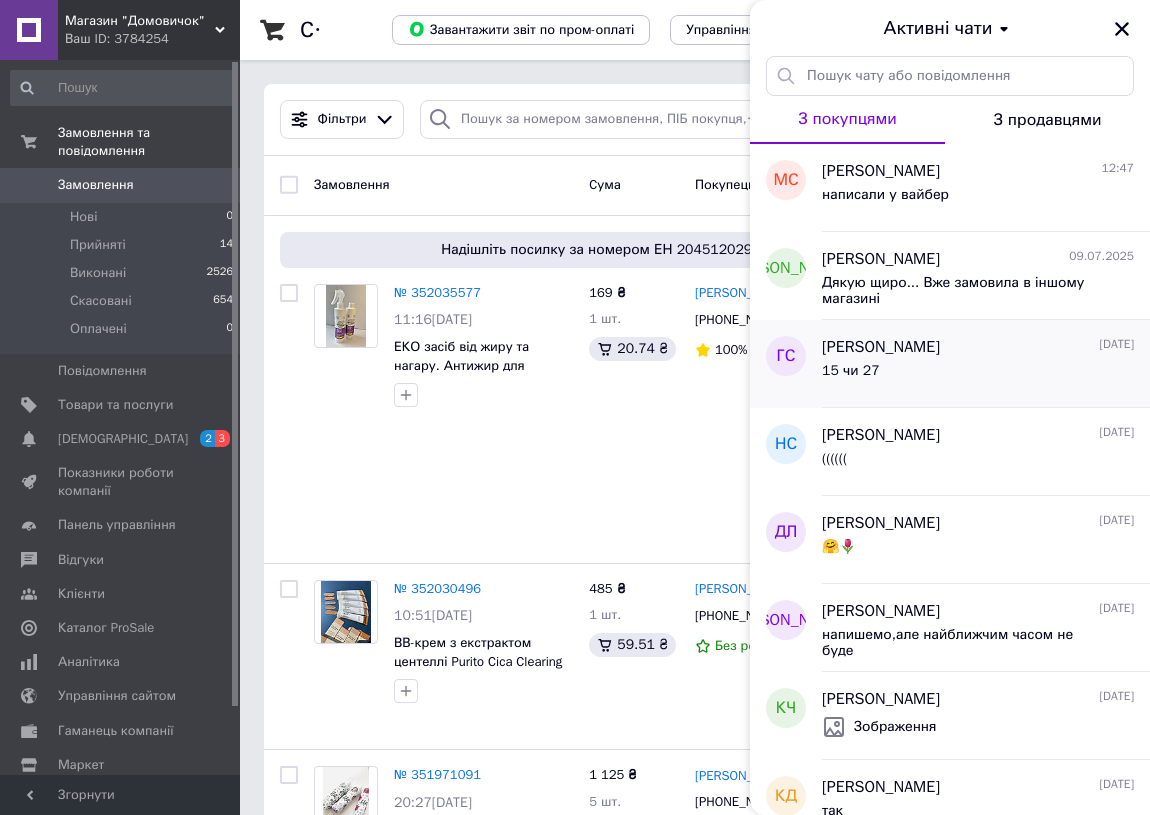 click on "15 чи 27" at bounding box center (978, 375) 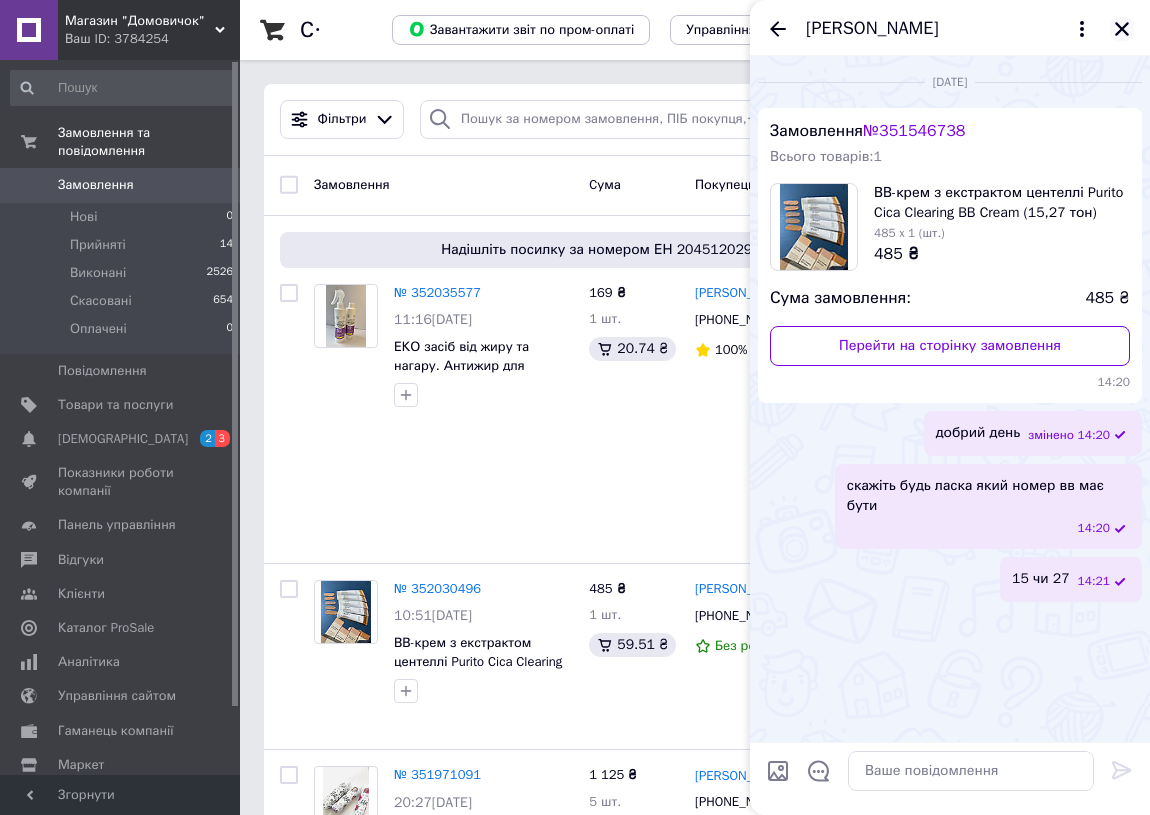 click 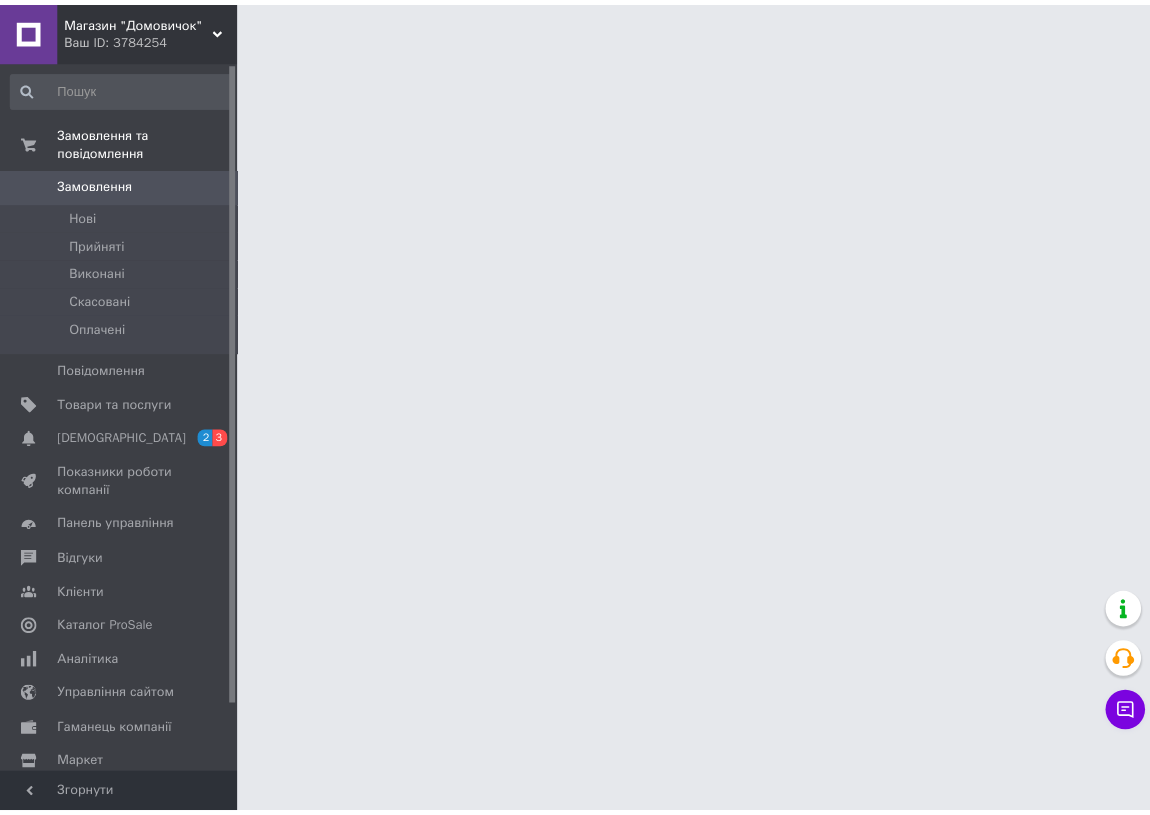 scroll, scrollTop: 0, scrollLeft: 0, axis: both 